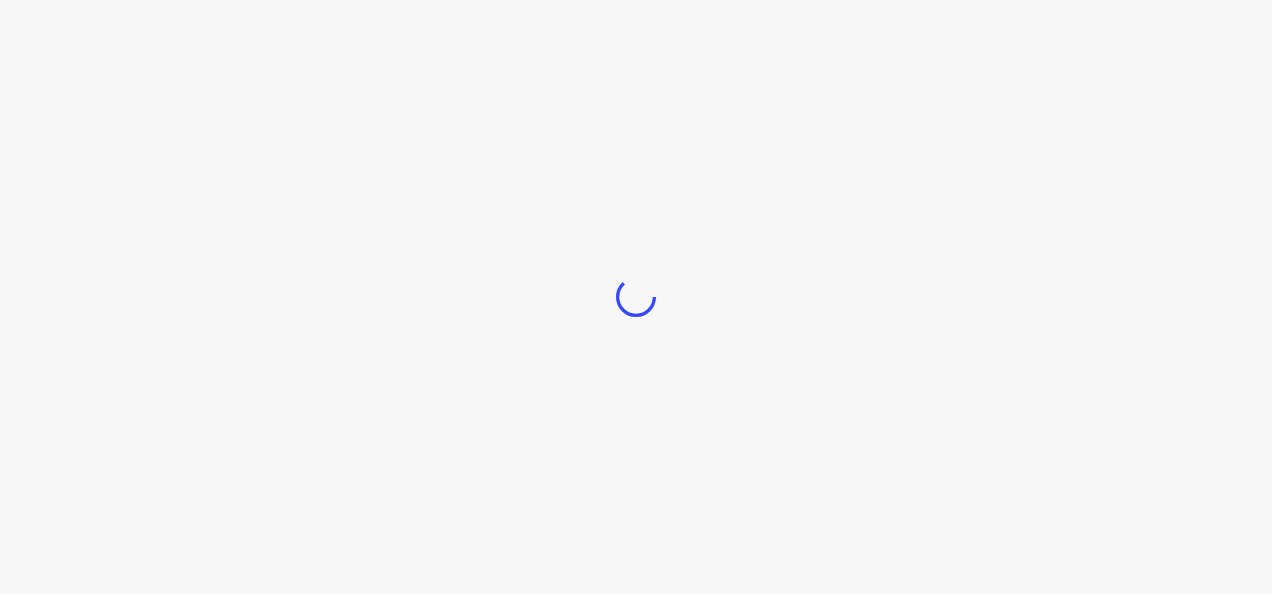 scroll, scrollTop: 0, scrollLeft: 0, axis: both 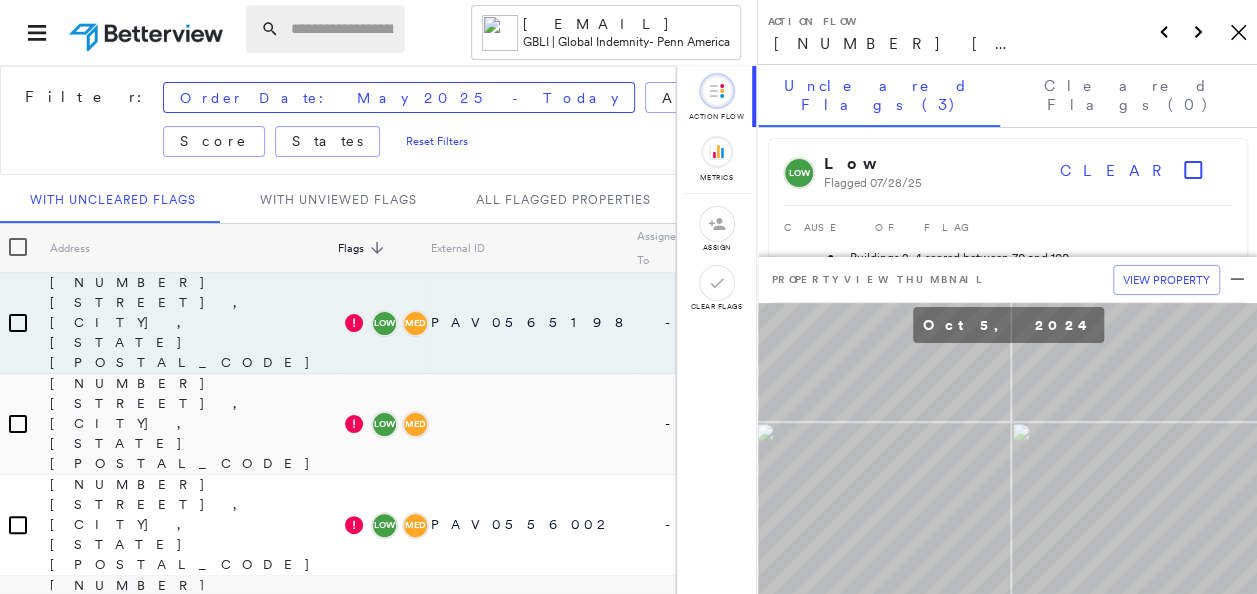 click at bounding box center [342, 29] 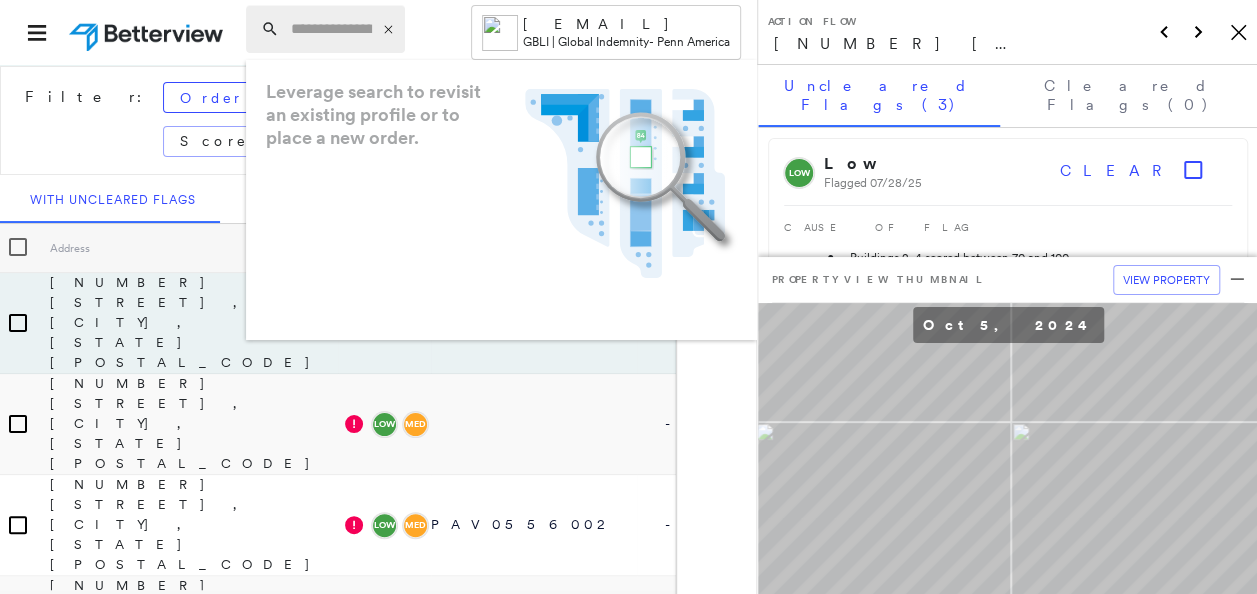 click at bounding box center (331, 29) 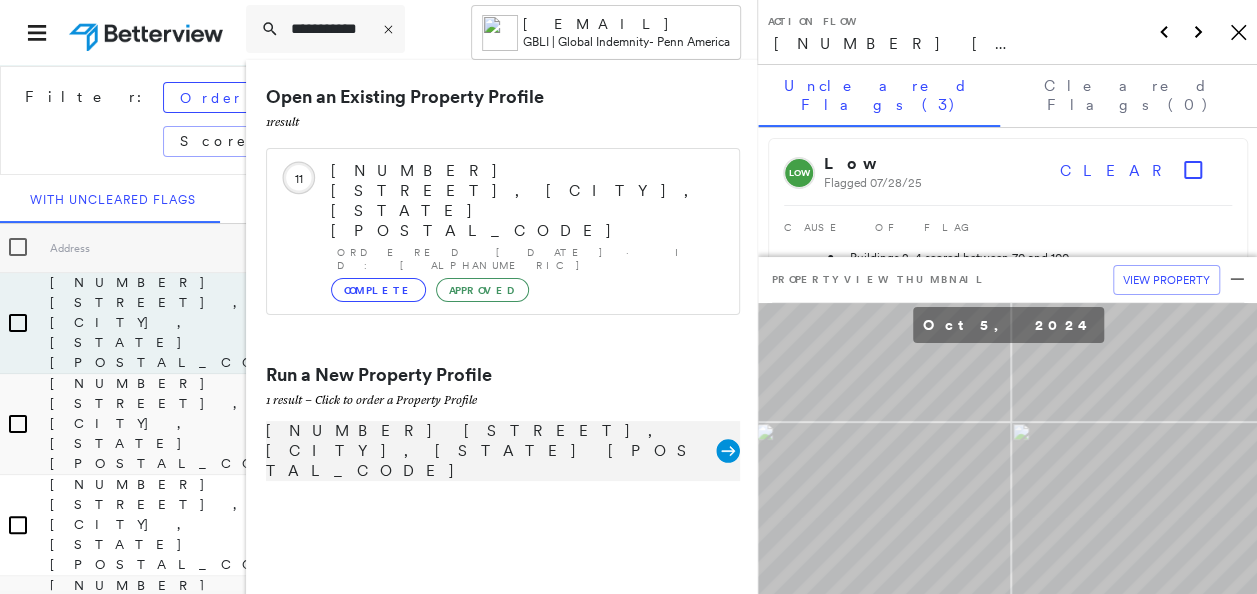 type on "**********" 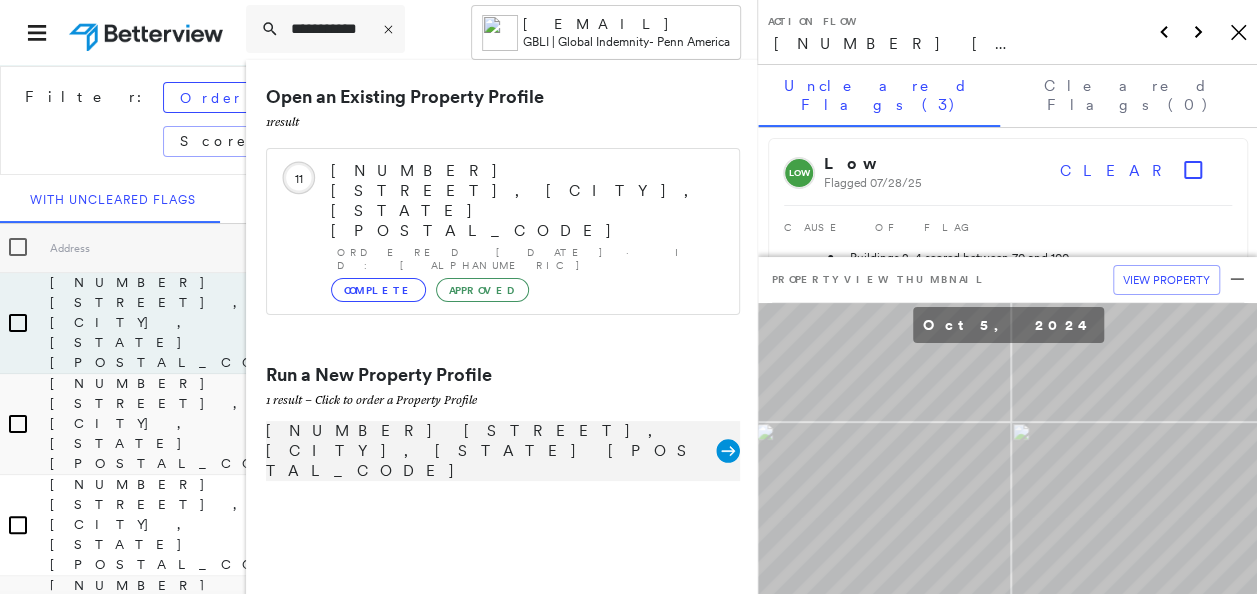 click on "[NUMBER] [STREET], [CITY], [STATE] [POSTAL_CODE] Group Created with Sketch." at bounding box center [503, 451] 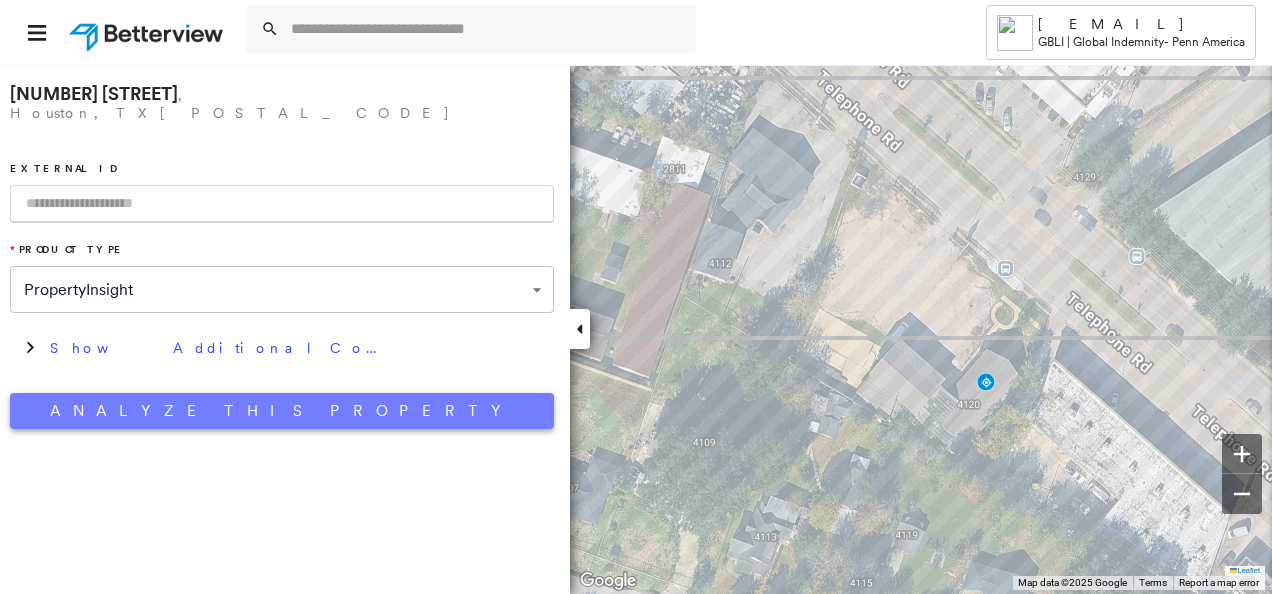 click on "Analyze This Property" at bounding box center [282, 411] 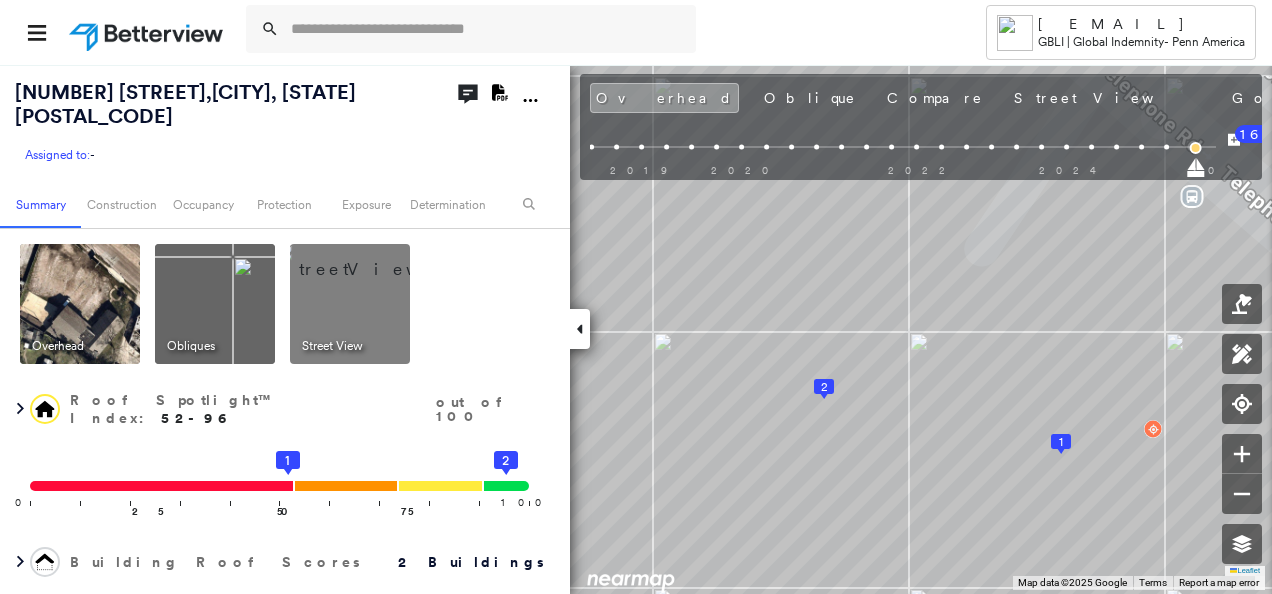 click on "Download PDF Report" 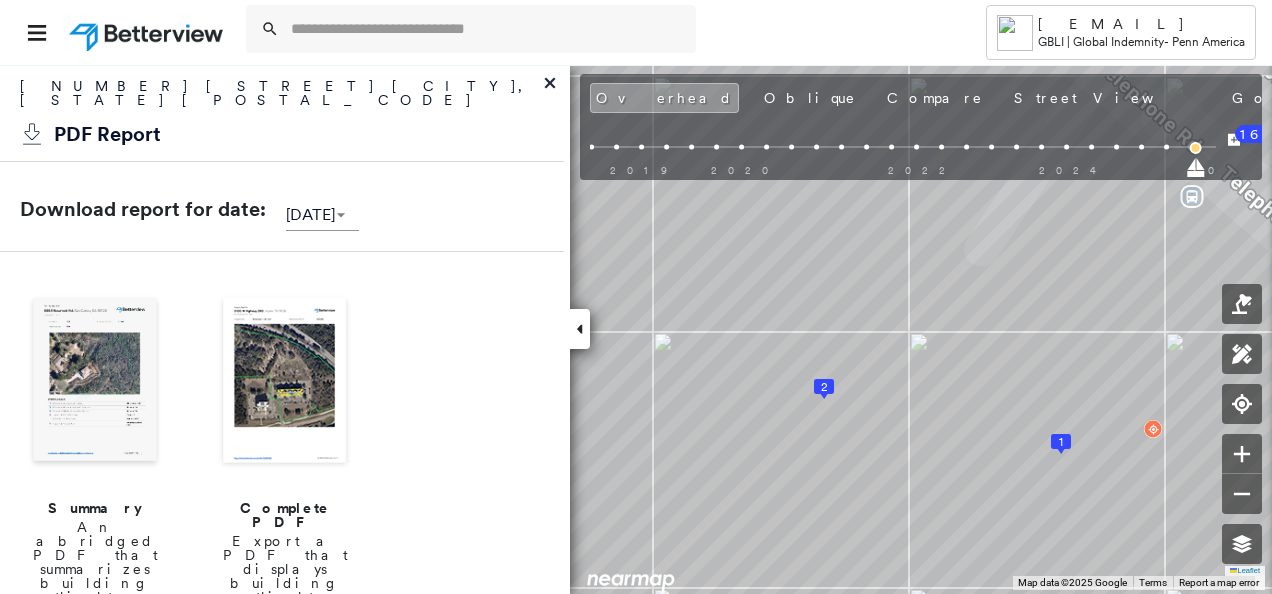 click on "Summary An abridged PDF that summarizes building spotlights on a property and omits flags, measurements, and Partner Connect data" at bounding box center [95, 497] 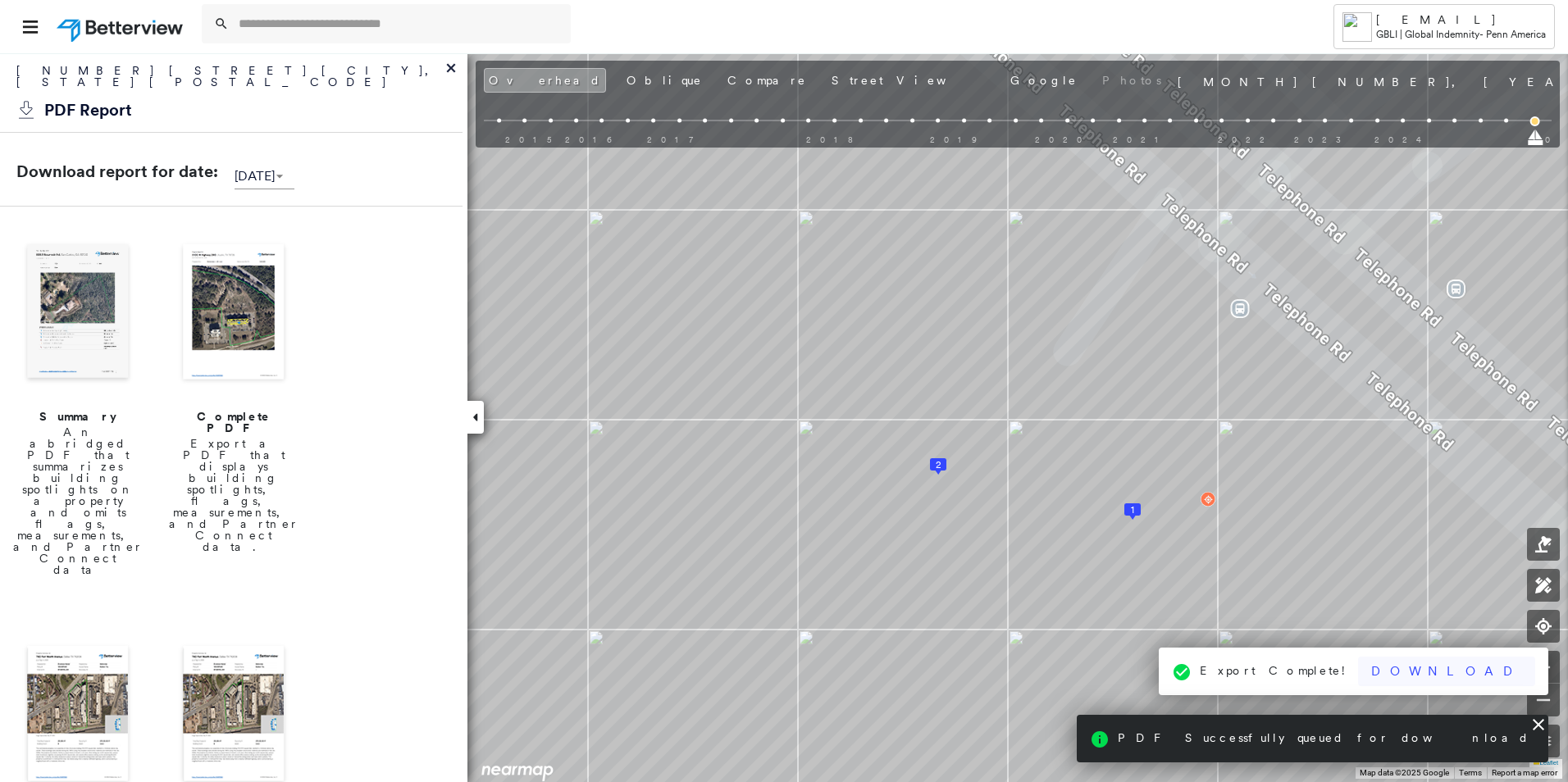 click on "Download" at bounding box center (1447, 671) 